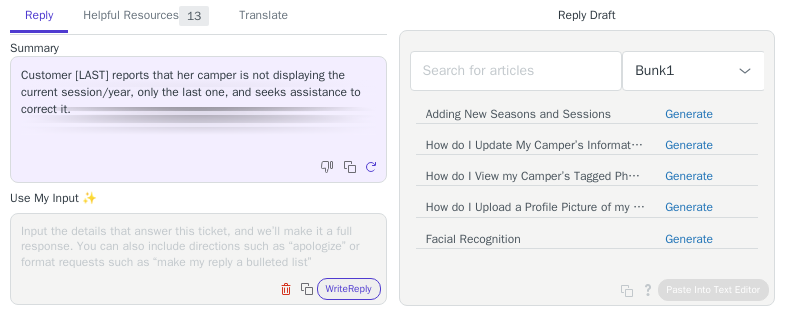 scroll, scrollTop: 0, scrollLeft: 0, axis: both 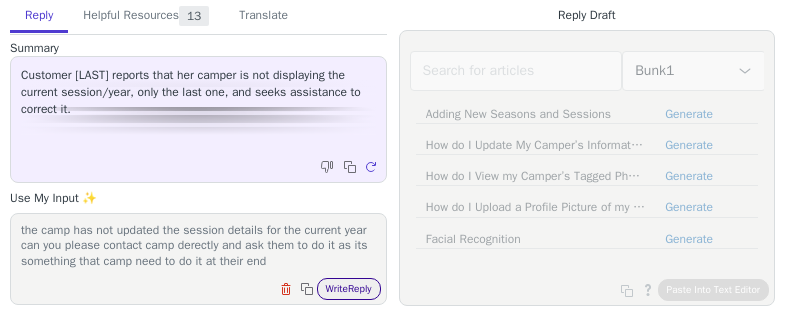 type on "the camp has not updated the session details for the current year can you please contact camp derectly and ask them to do it as its something that camp need to do it at their end" 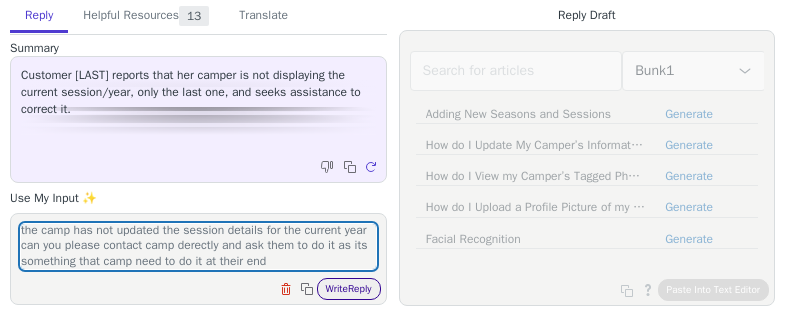 click on "Write  Reply" at bounding box center [349, 289] 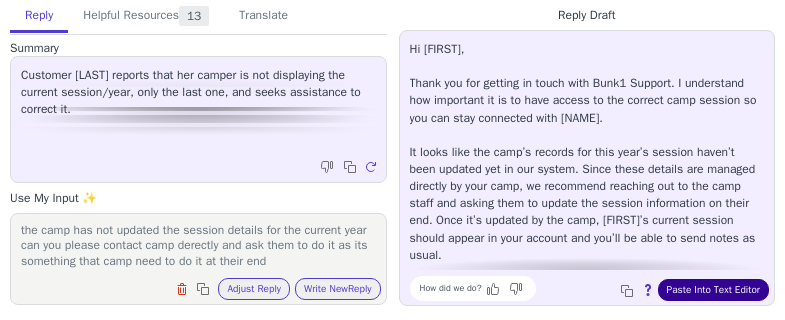 click on "Paste Into Text Editor" at bounding box center [713, 290] 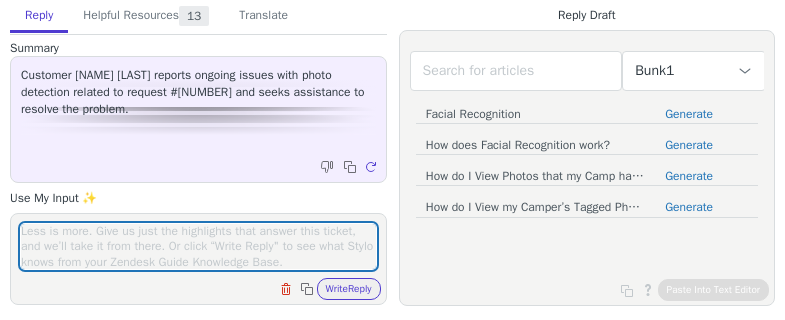 scroll, scrollTop: 0, scrollLeft: 0, axis: both 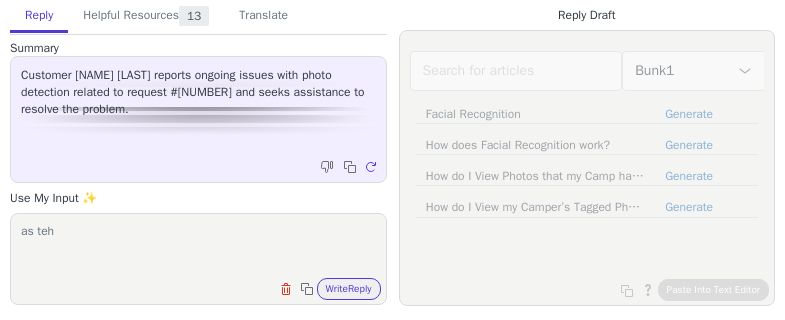 click on "as teh" at bounding box center (198, 246) 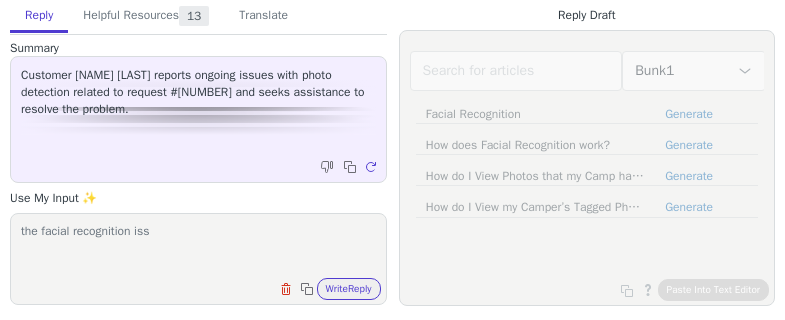 click on "the facial recognition iss" at bounding box center [198, 246] 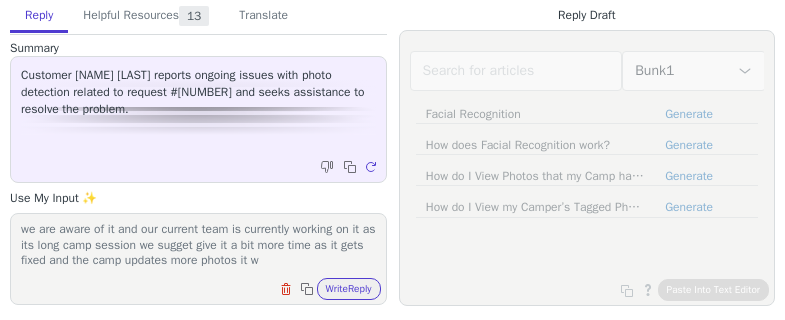 scroll, scrollTop: 32, scrollLeft: 0, axis: vertical 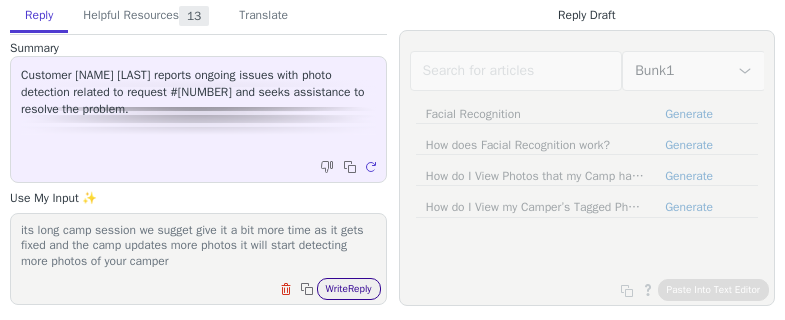 type on "the facial recognition faeture is currently going under update and we are aware of it and our current team is currently working on it as its long camp session we sugget give it a bit more time as it gets fixed and the camp updates more photos it will start detecting more photos of your camper" 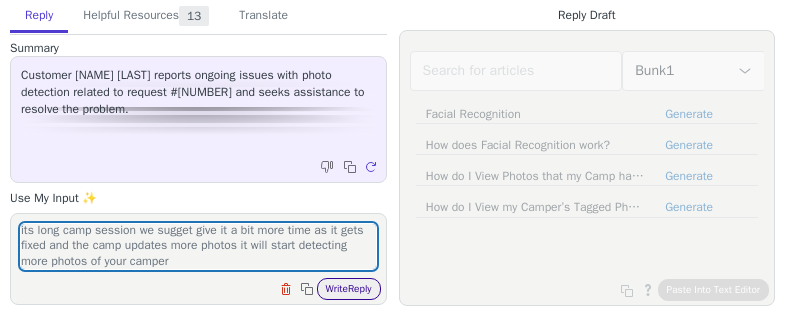 click on "Write  Reply" at bounding box center [349, 289] 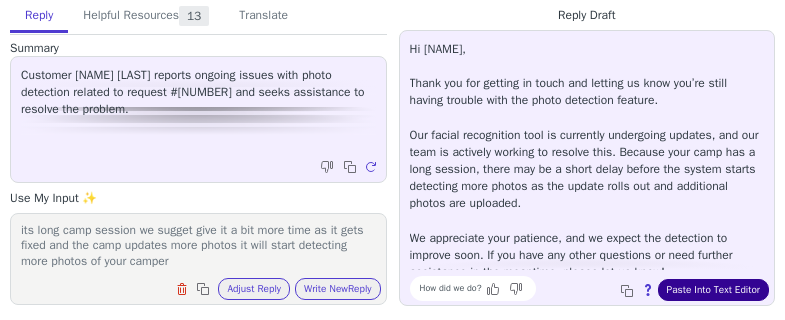 click on "Paste Into Text Editor" at bounding box center [713, 290] 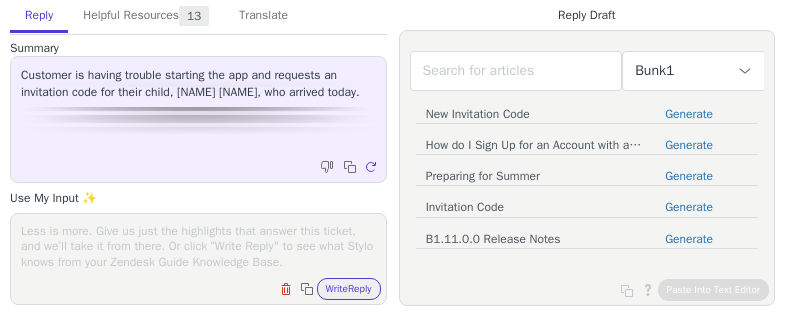 scroll, scrollTop: 0, scrollLeft: 0, axis: both 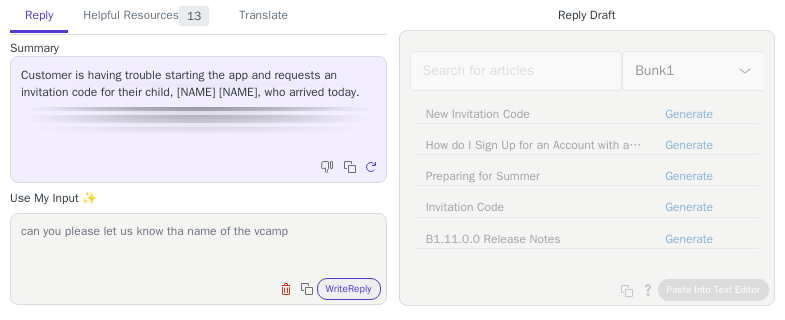 click on "can you please let us know tha name of the vcamp" at bounding box center [198, 246] 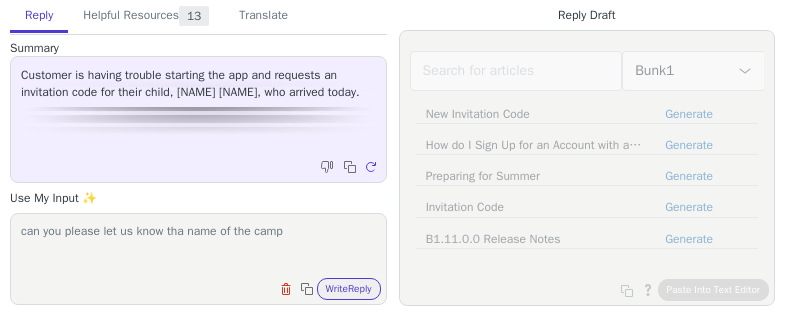 click on "can you please let us know tha name of the camp" at bounding box center [198, 246] 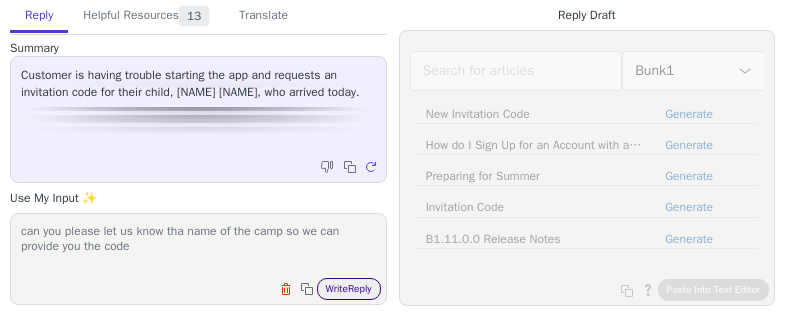 type on "can you please let us know tha name of the camp so we can provide you the code" 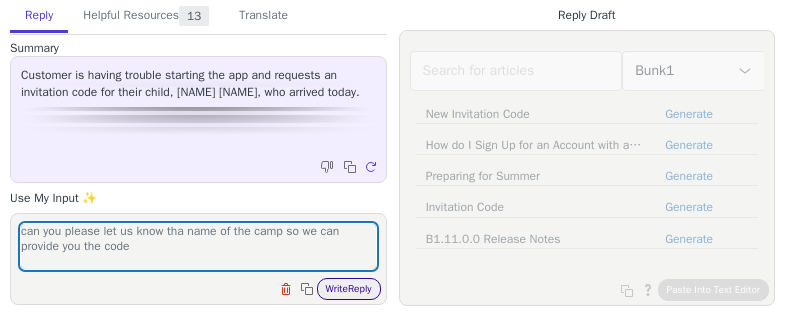 click on "Write  Reply" at bounding box center [349, 289] 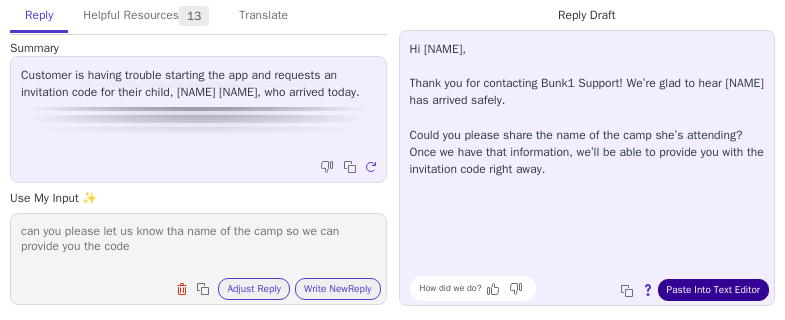 click on "Paste Into Text Editor" at bounding box center [713, 290] 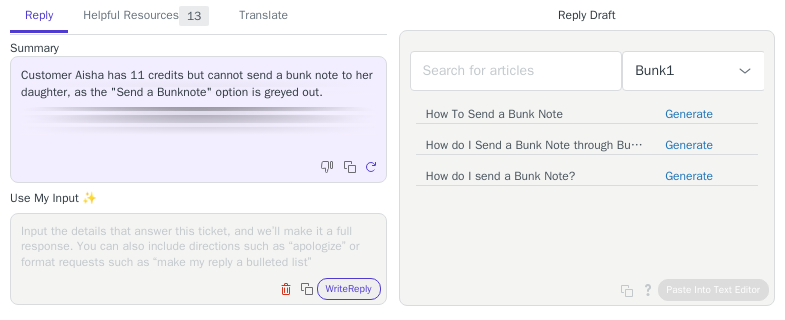 scroll, scrollTop: 0, scrollLeft: 0, axis: both 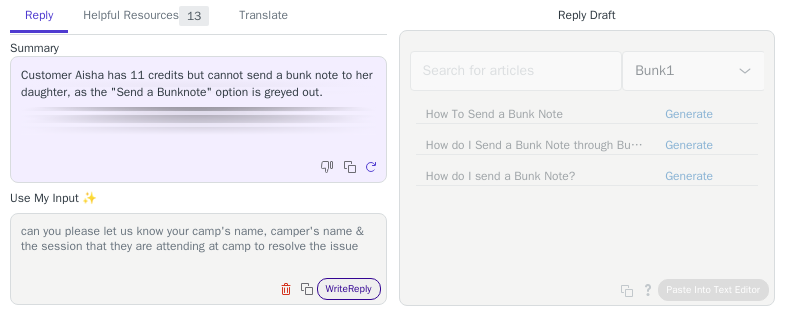 type on "can you please letus kow your camps name, campers name & the session that they are attending at camp to resolv ethe issue" 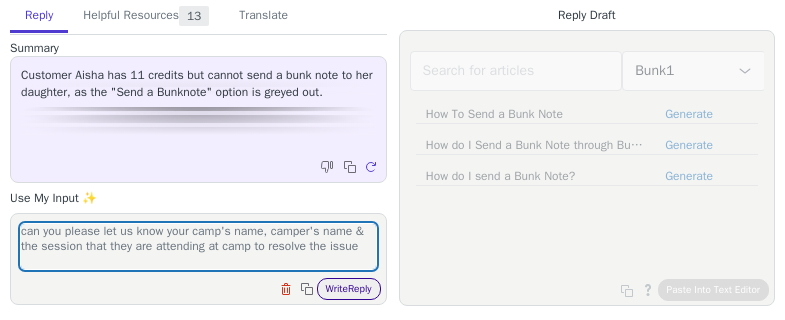 click on "Write  Reply" at bounding box center [349, 289] 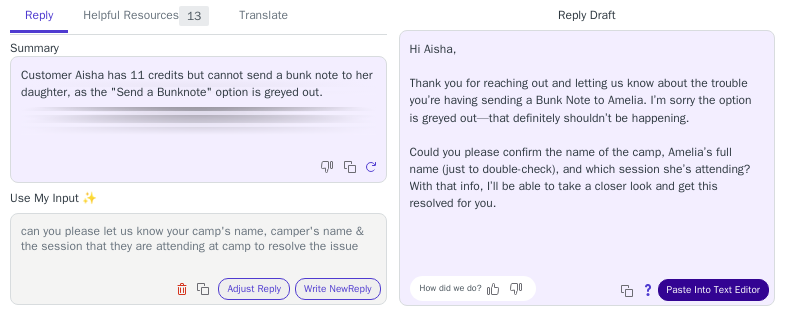 click on "Paste Into Text Editor" at bounding box center (713, 290) 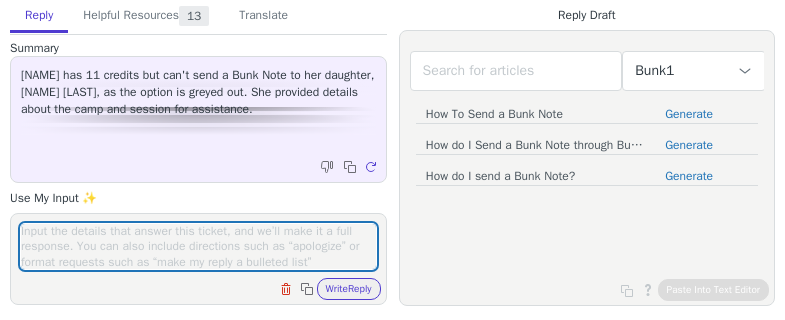 scroll, scrollTop: 0, scrollLeft: 0, axis: both 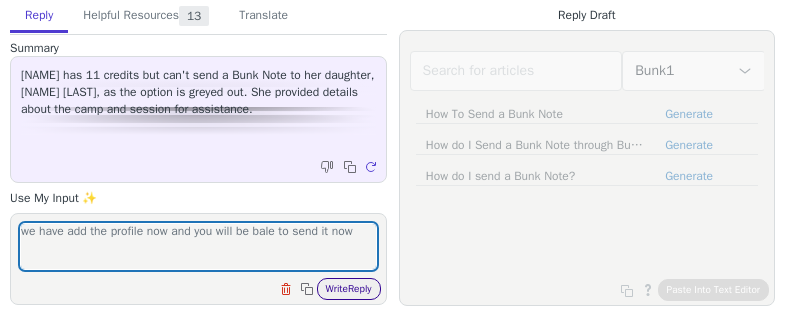 type on "we have add the profile now and you will be bale to send it now" 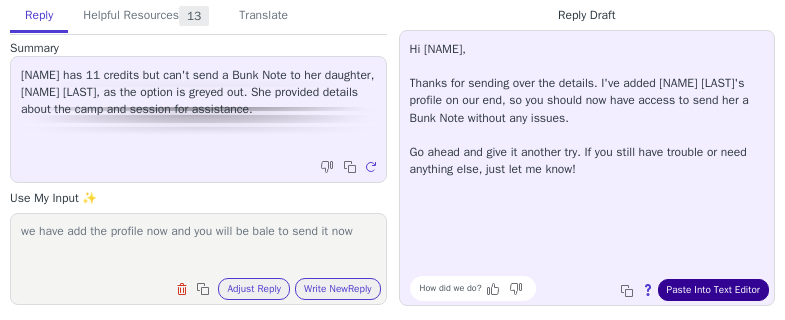 click on "Paste Into Text Editor" at bounding box center (713, 290) 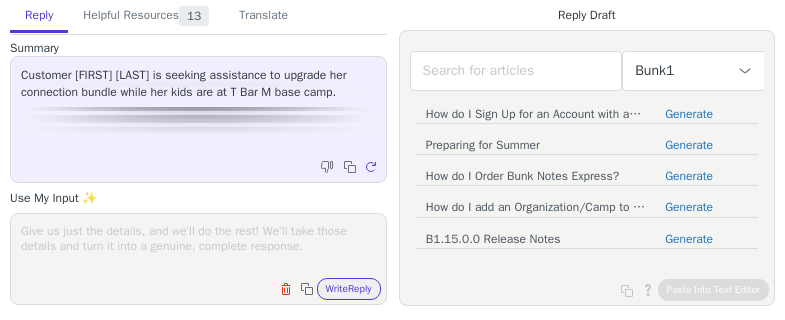 scroll, scrollTop: 0, scrollLeft: 0, axis: both 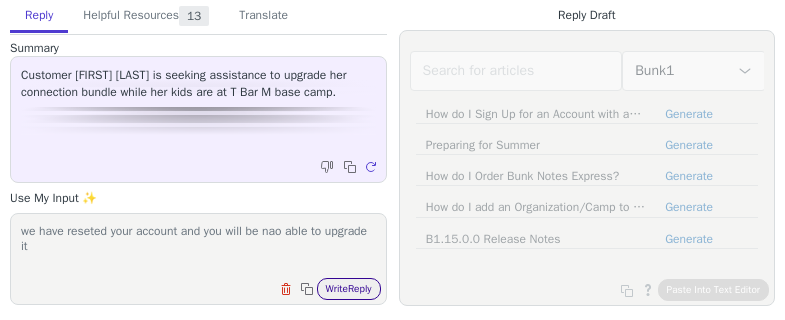 type on "we have reseted your account and you will be nao able to upgrade it" 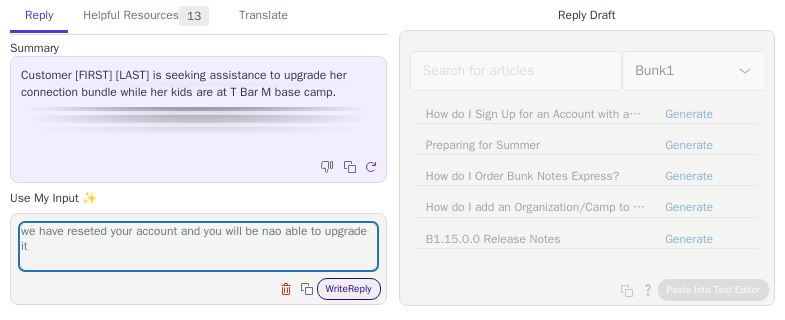 click on "Write  Reply" at bounding box center (349, 289) 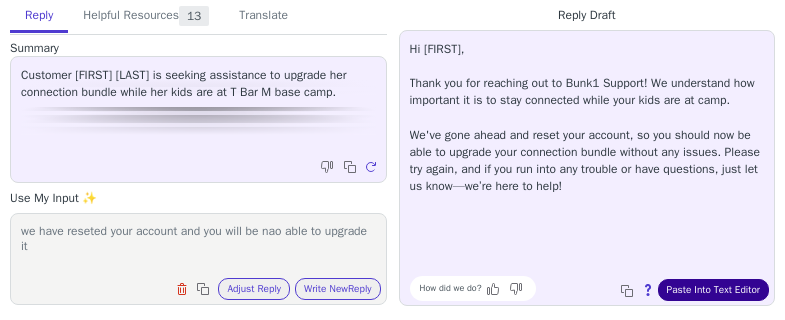 click on "Paste Into Text Editor" at bounding box center [713, 290] 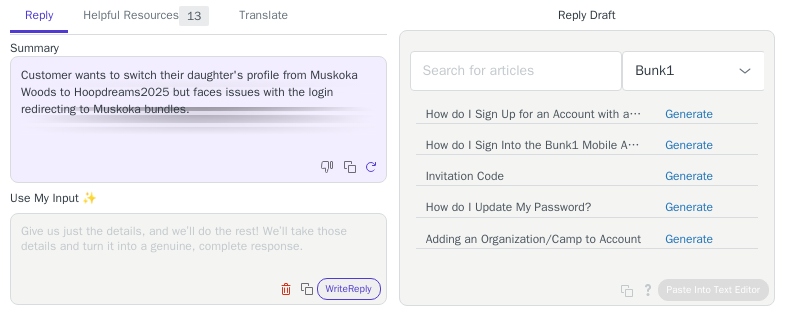 scroll, scrollTop: 0, scrollLeft: 0, axis: both 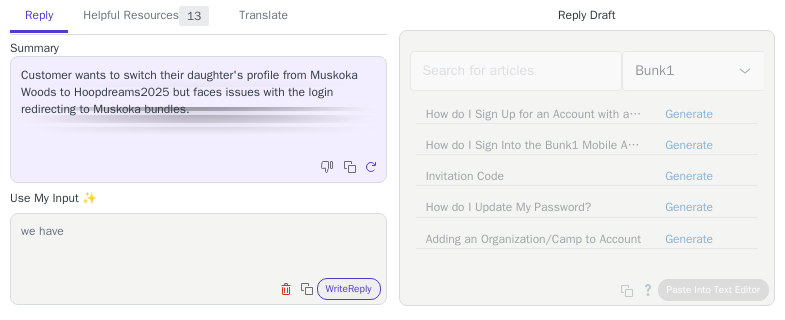 click on "we have" at bounding box center [198, 246] 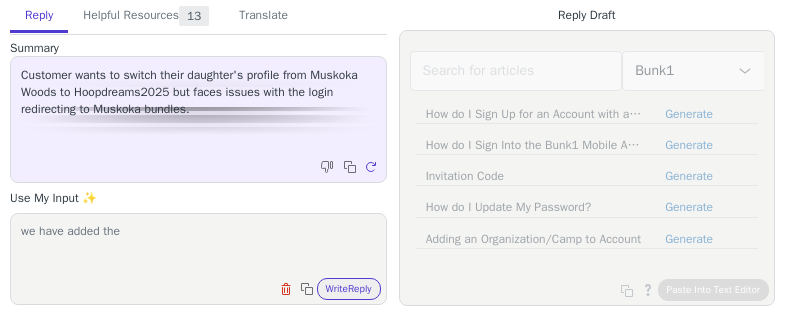 click on "we have added the" at bounding box center (198, 246) 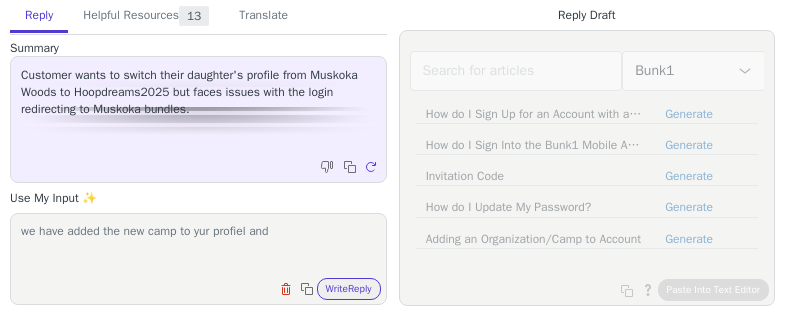 click on "we have added the new camp to yur profiel and" at bounding box center [198, 246] 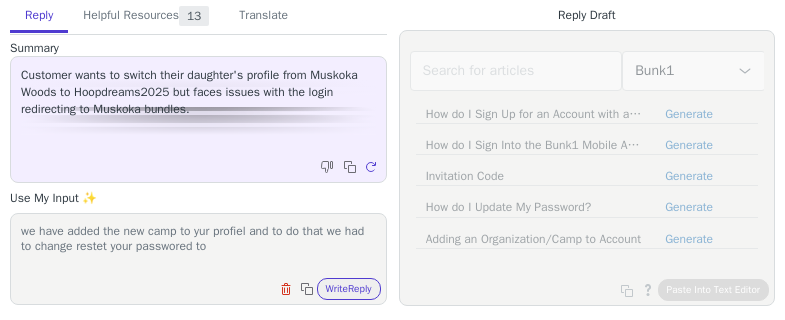 paste on "[EMAIL]" 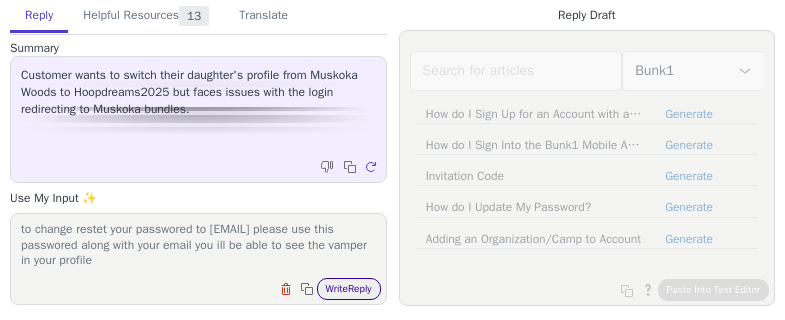 type on "we have added the new camp to yur profiel and to do that we had to change restet your passwored to [EMAIL] please use this passwored along with your email you ill be able to see the vamper in your profile" 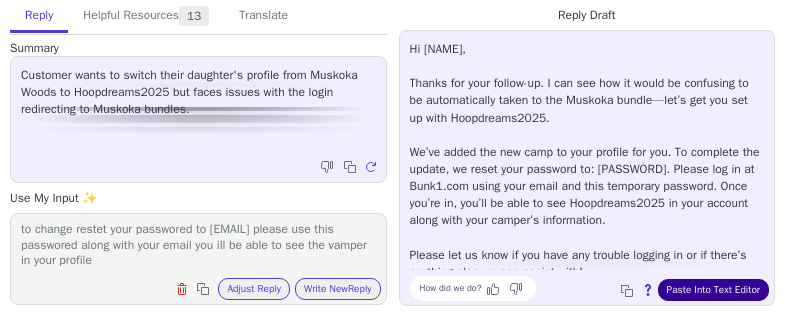 click on "Paste Into Text Editor" at bounding box center (713, 290) 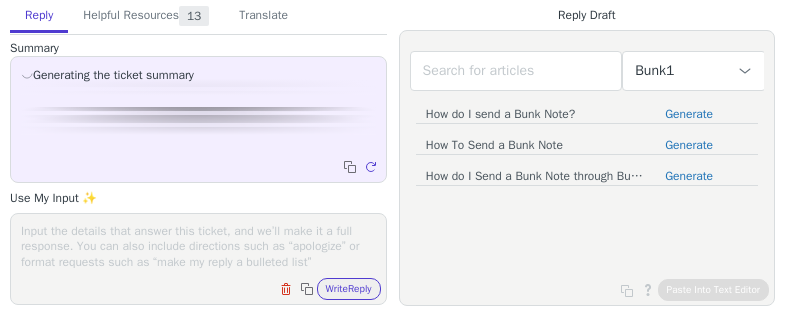 scroll, scrollTop: 0, scrollLeft: 0, axis: both 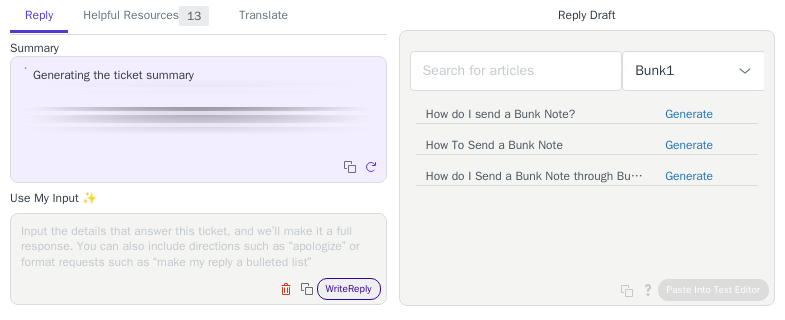 click on "Write  Reply" at bounding box center (349, 289) 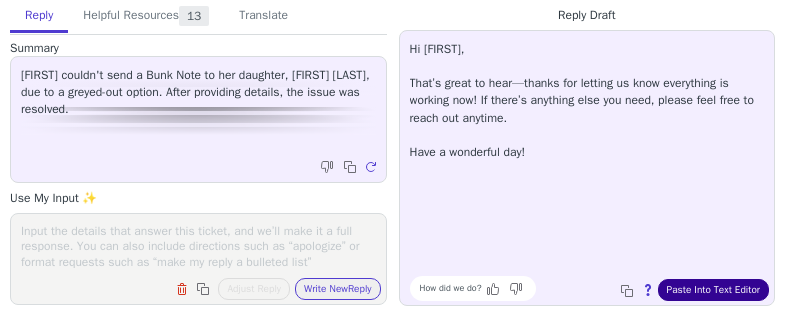 click on "Paste Into Text Editor" at bounding box center (713, 290) 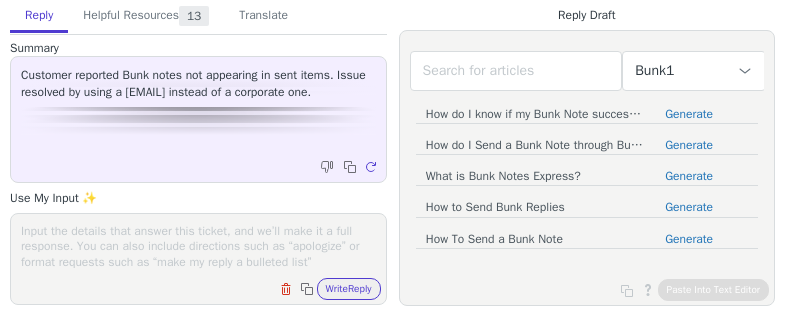 scroll, scrollTop: 0, scrollLeft: 0, axis: both 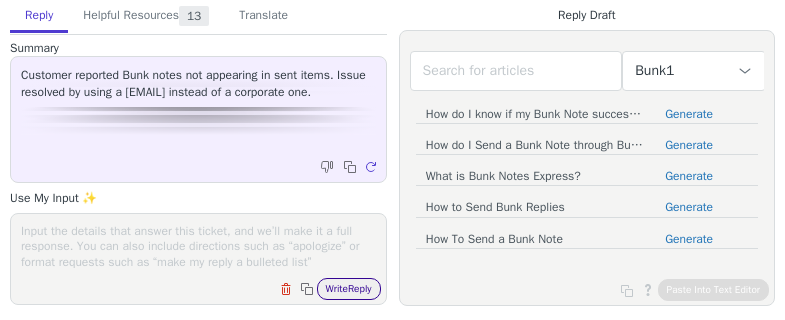 click on "Write  Reply" at bounding box center (349, 289) 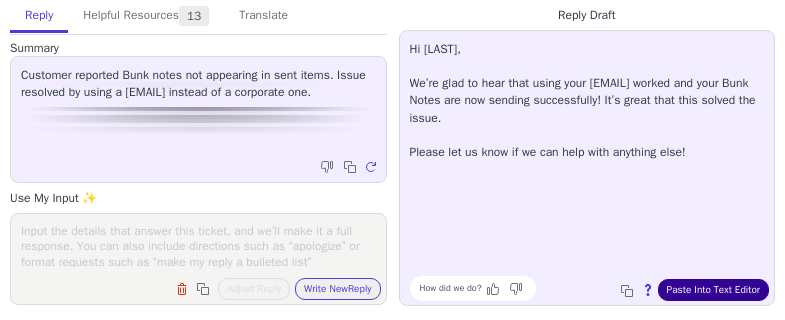 click on "Paste Into Text Editor" at bounding box center [713, 290] 